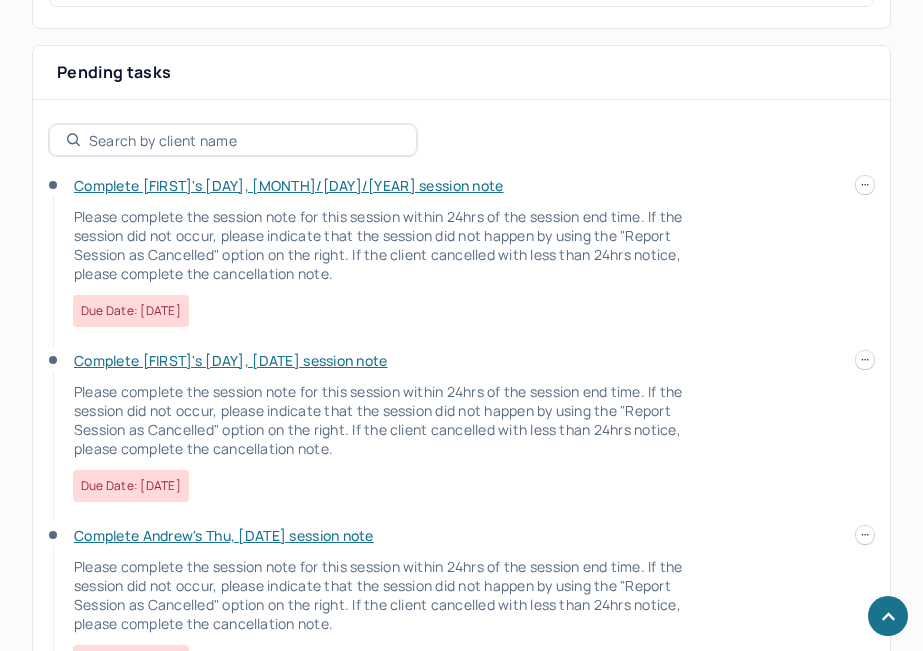 scroll, scrollTop: 1091, scrollLeft: 0, axis: vertical 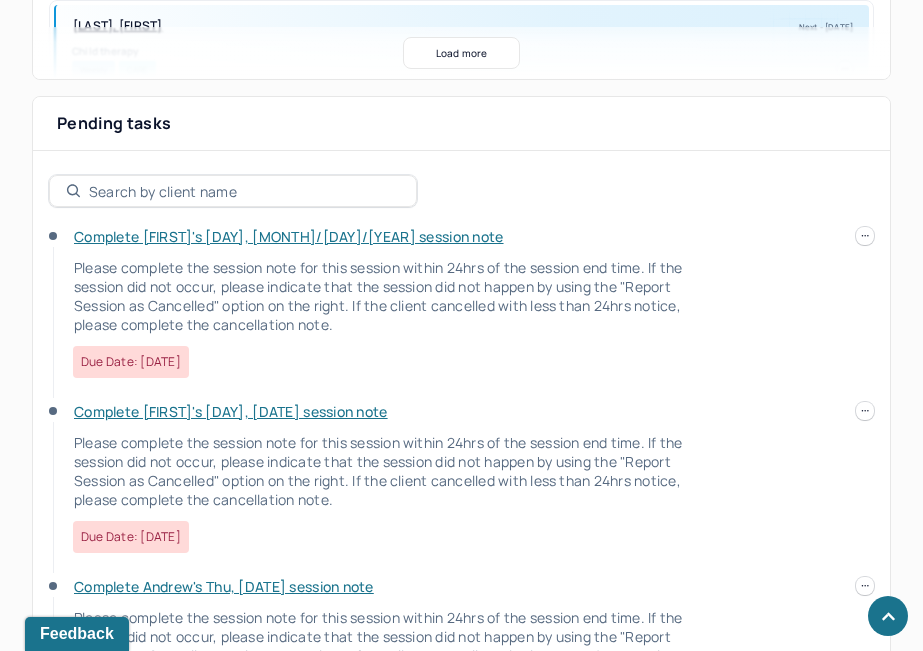 click on "Complete [FIRST]'s [DAY], [DATE] session note" at bounding box center [231, 411] 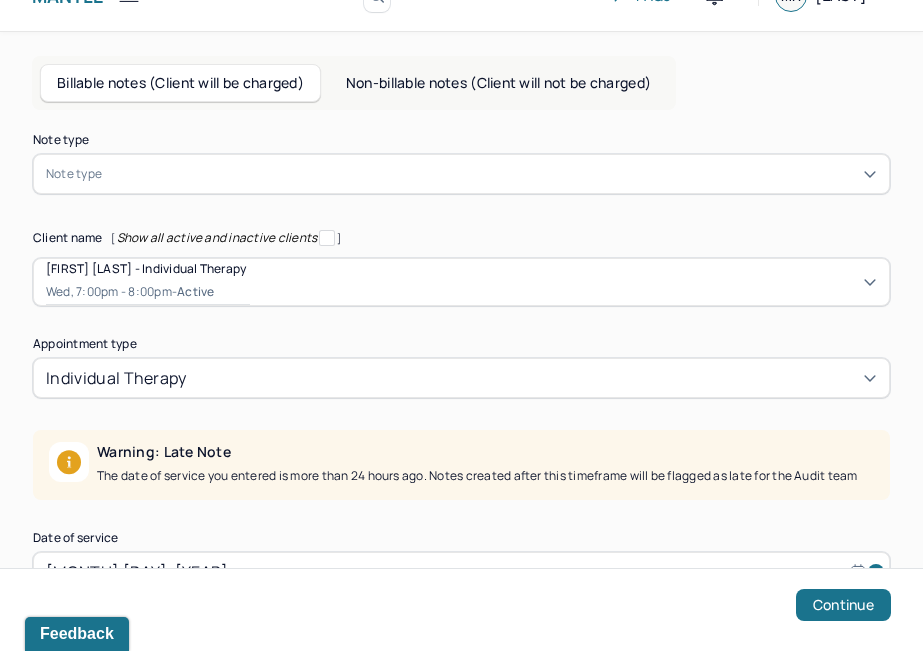click on "Note type" at bounding box center [461, 174] 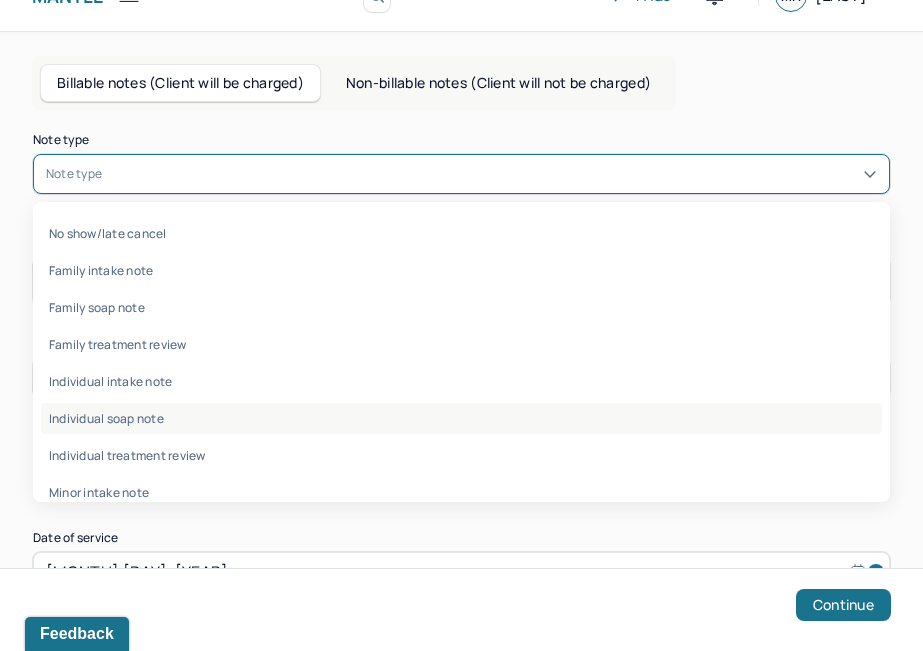 click on "Individual soap note" at bounding box center [461, 418] 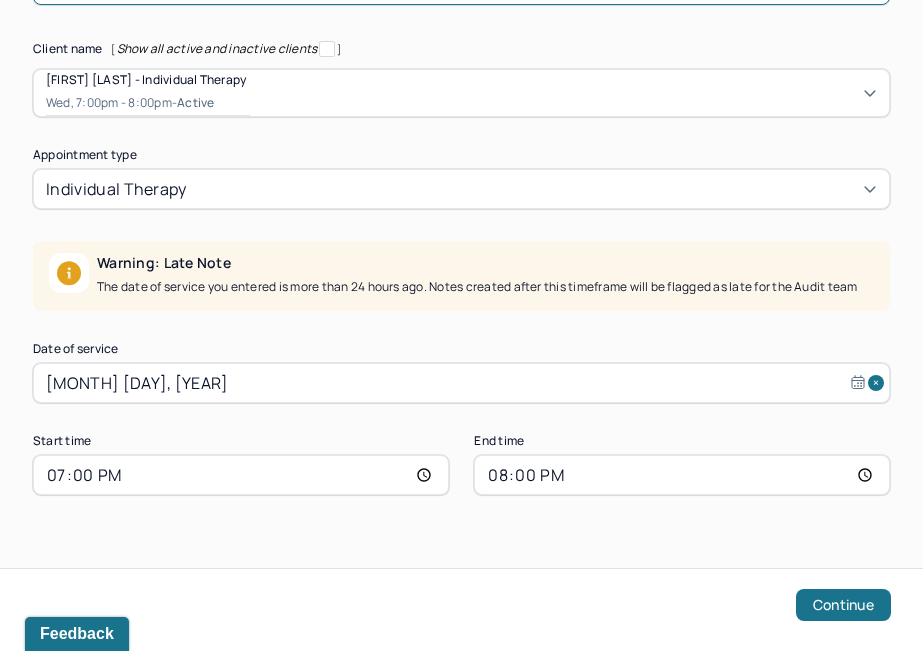 scroll, scrollTop: 273, scrollLeft: 0, axis: vertical 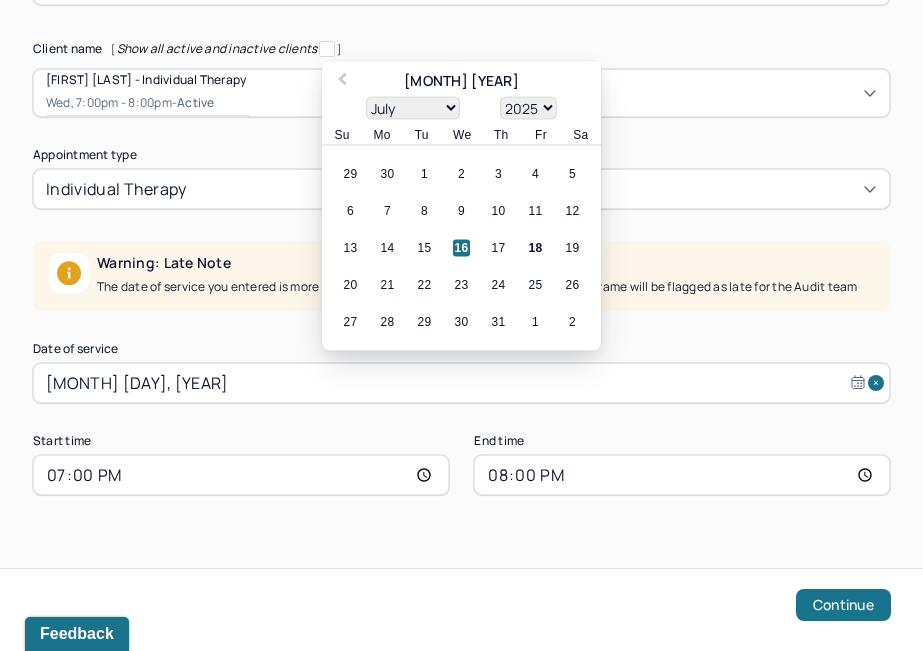 click on "[MONTH] [DAY], [YEAR]" at bounding box center [461, 383] 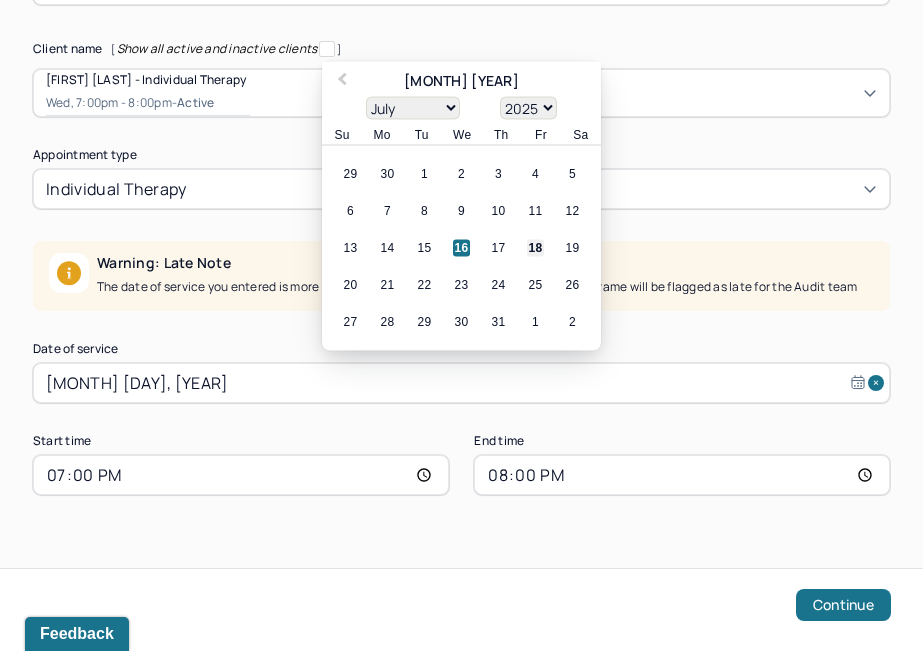 click on "18" at bounding box center (535, 248) 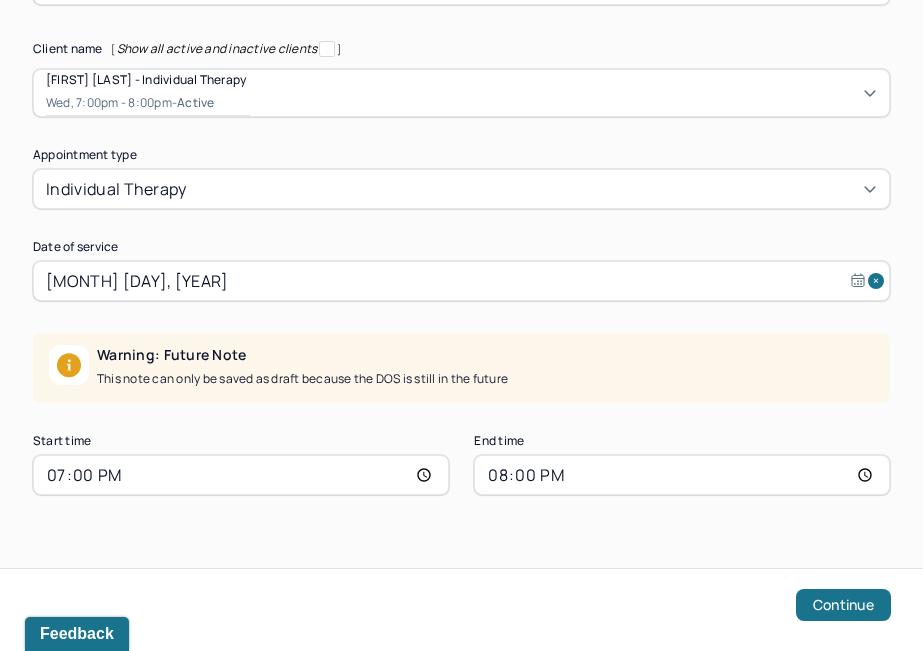 click on "19:00" at bounding box center (241, 475) 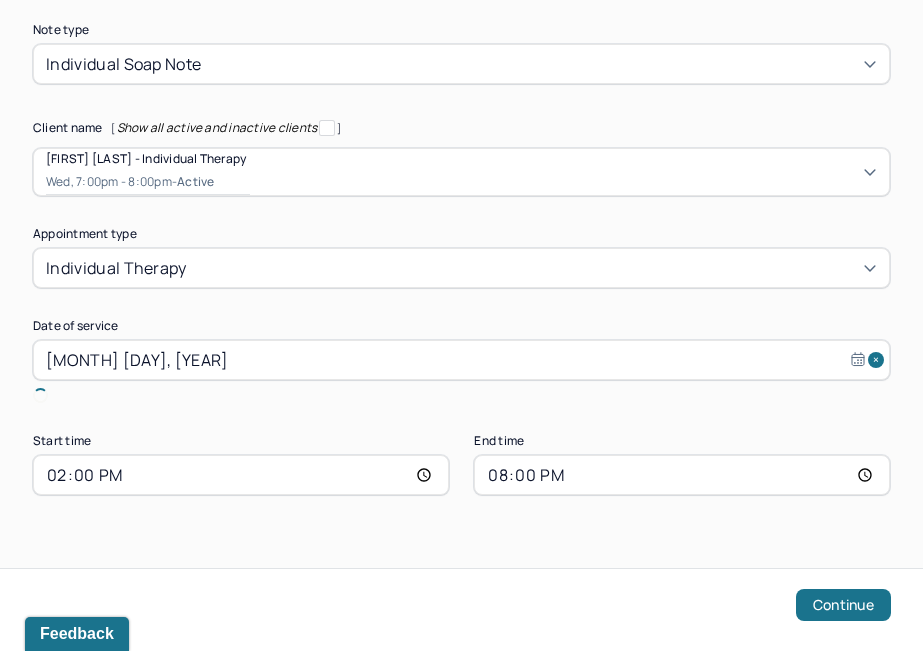 scroll, scrollTop: 171, scrollLeft: 0, axis: vertical 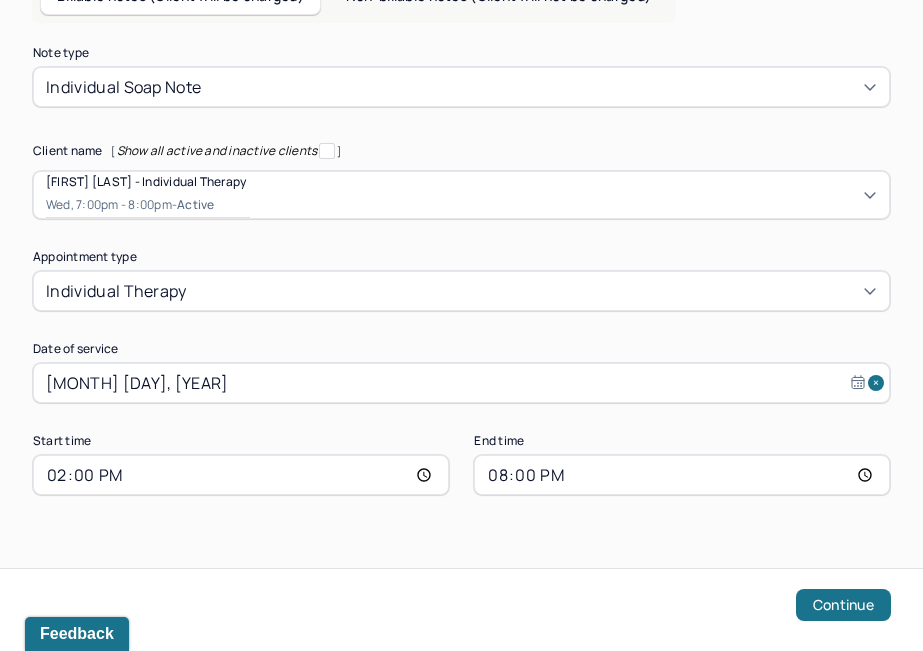 type on "14:00" 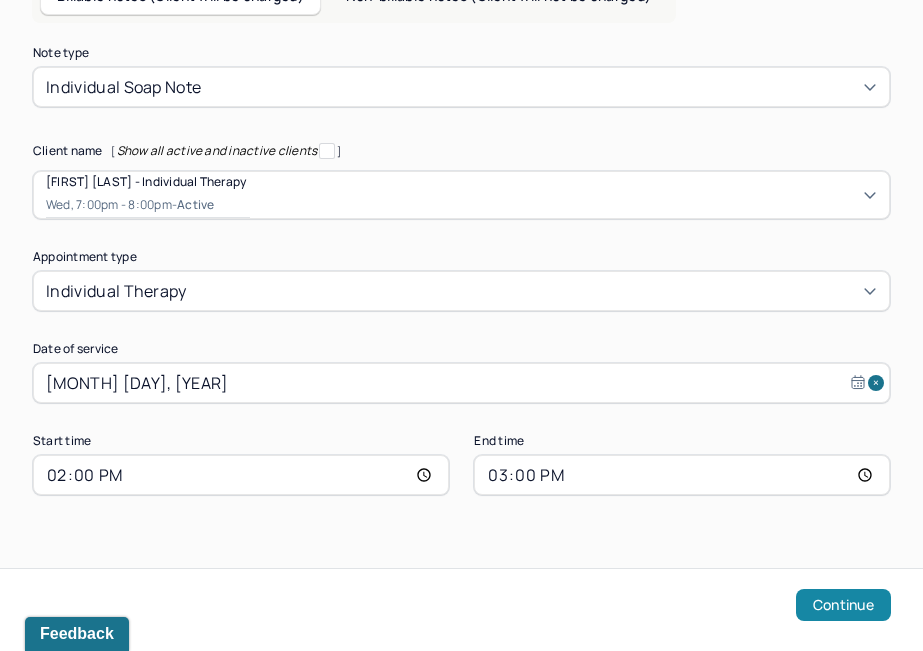 type on "15:00" 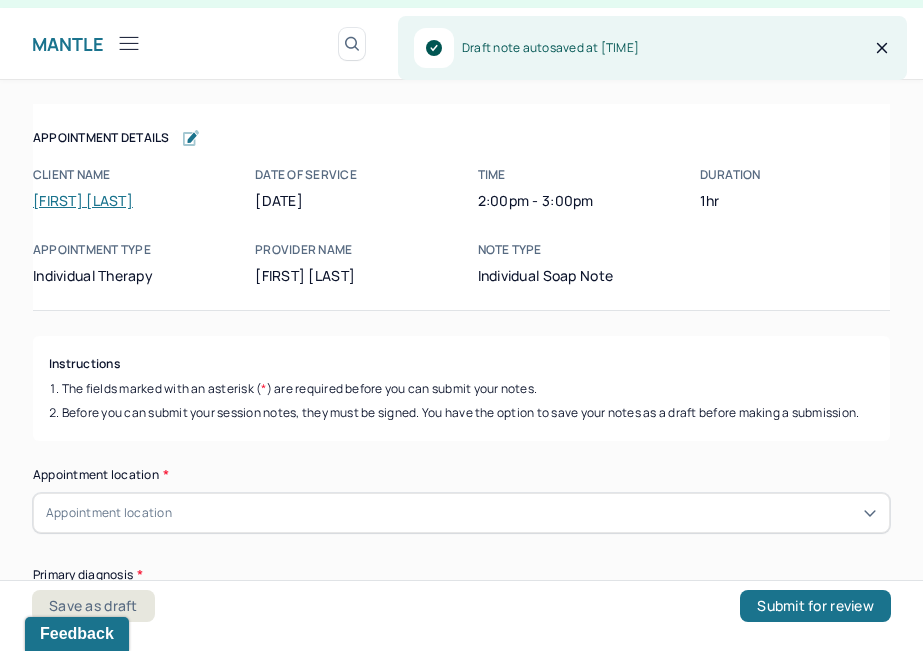 scroll, scrollTop: 36, scrollLeft: 0, axis: vertical 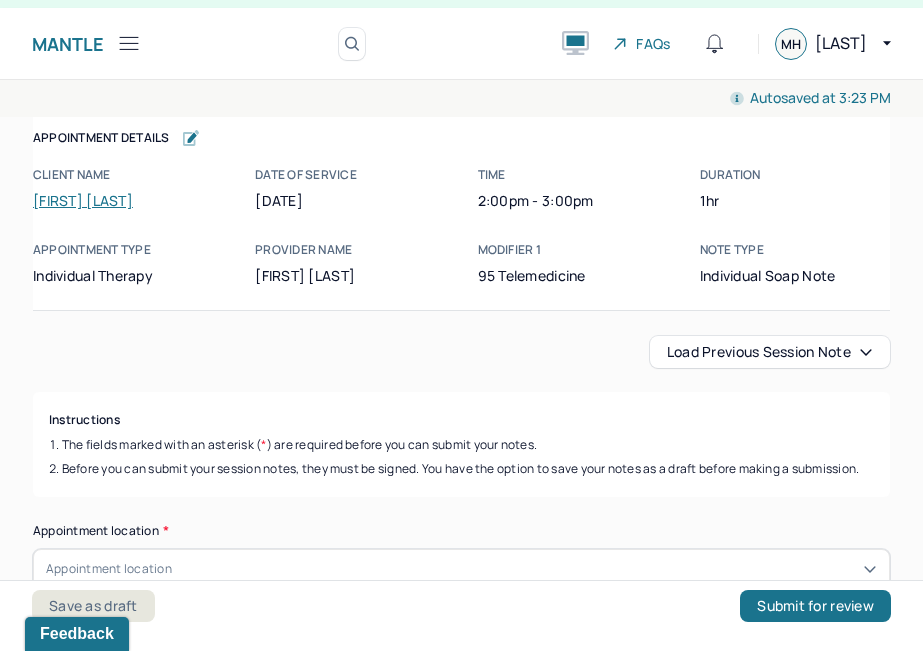 click on "Load previous session note" at bounding box center (770, 352) 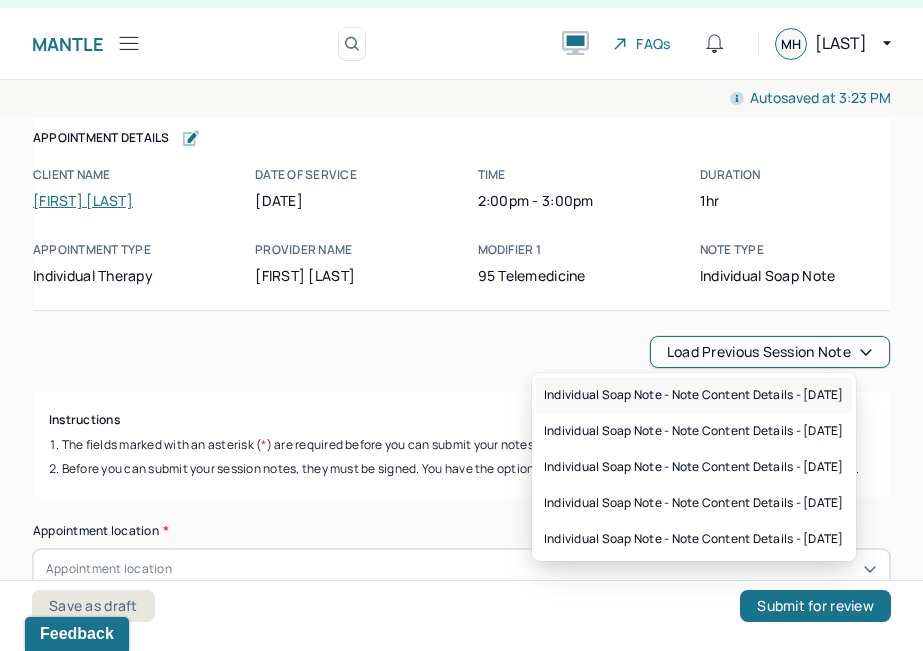 click on "Individual soap note   - Note content Details -   [DATE]" at bounding box center (694, 395) 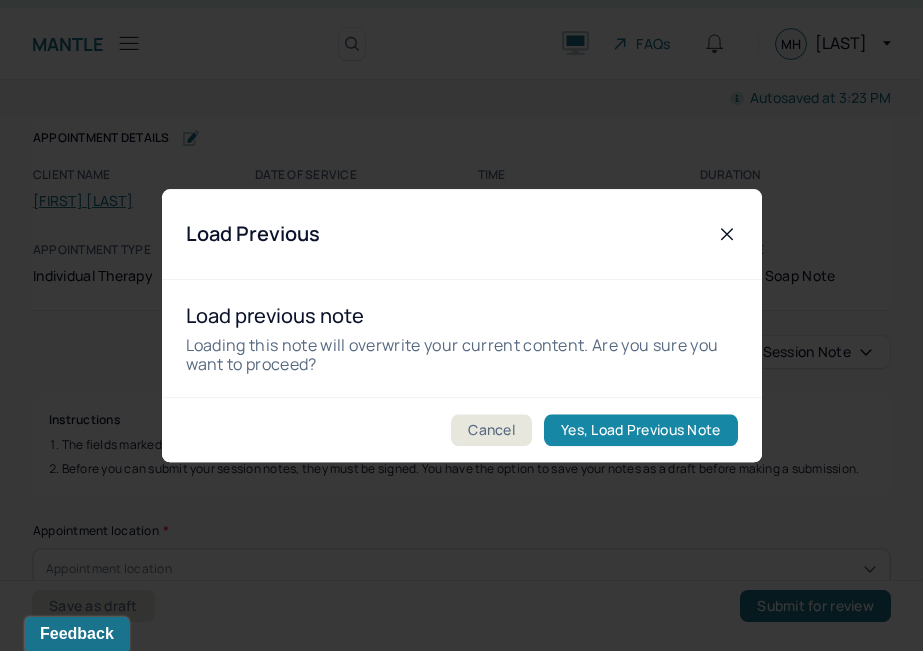 click on "Yes, Load Previous Note" at bounding box center (640, 430) 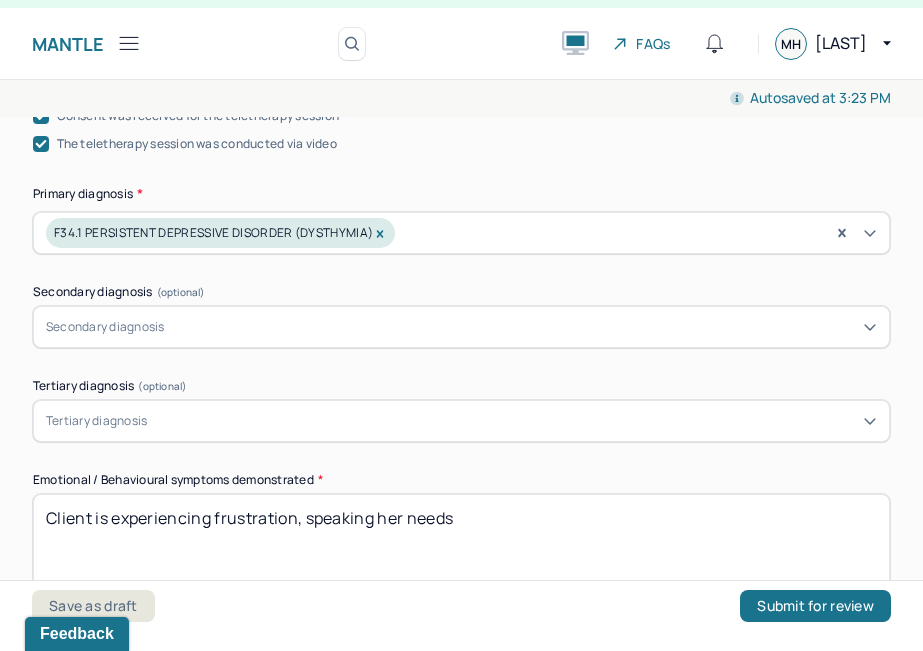scroll, scrollTop: 695, scrollLeft: 0, axis: vertical 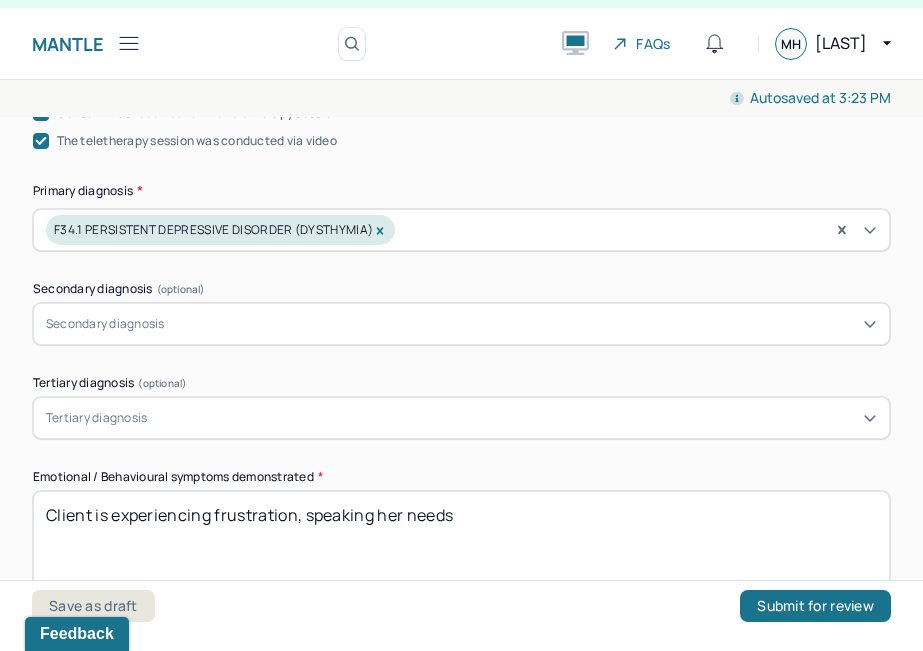 click on "Client is experiencing frustration, speaking her needs" at bounding box center [461, 543] 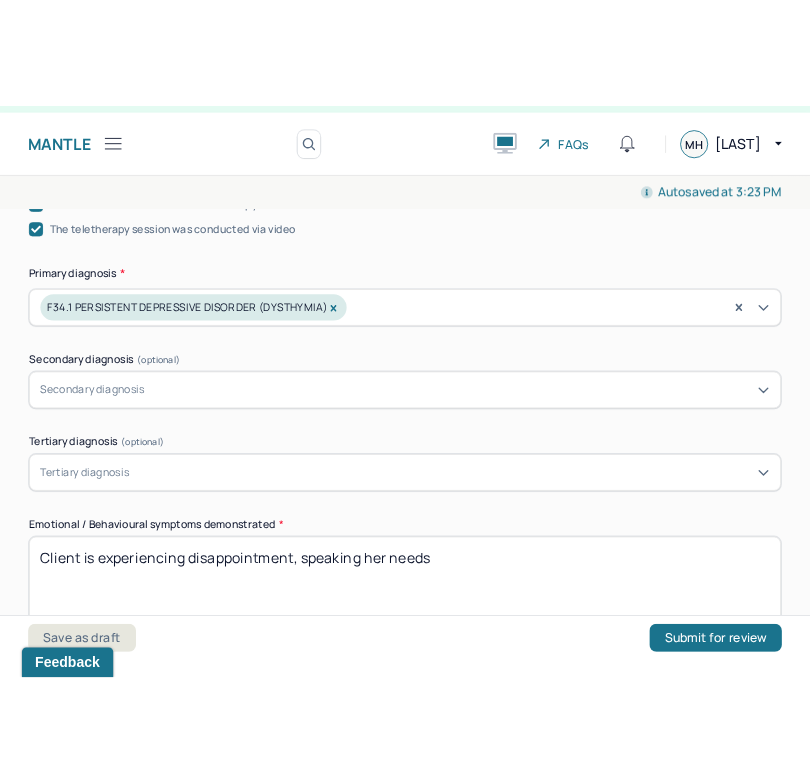 scroll, scrollTop: 11, scrollLeft: 0, axis: vertical 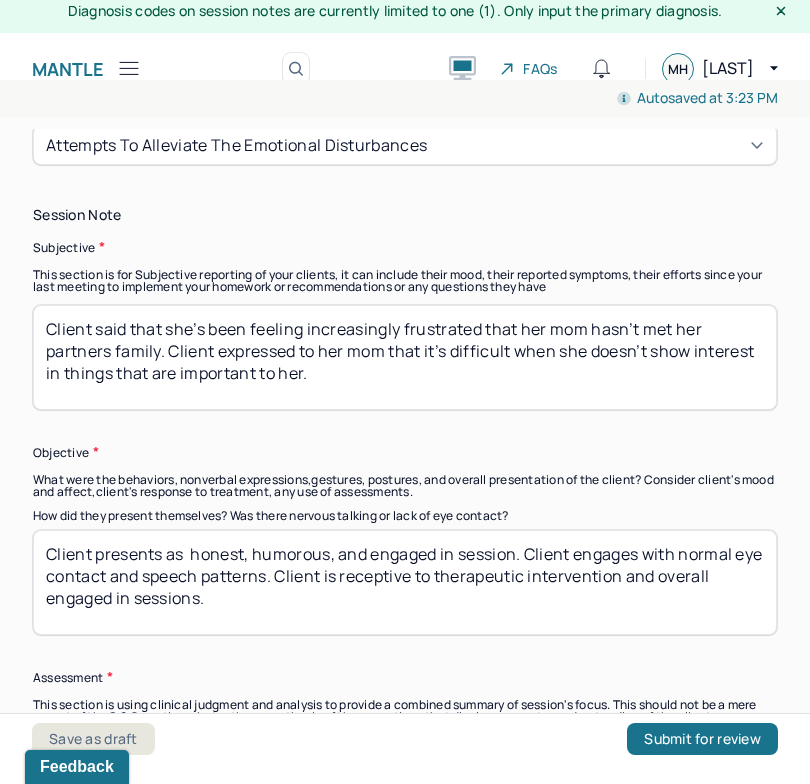 type on "Client is experiencing disappointment, speaking her needs" 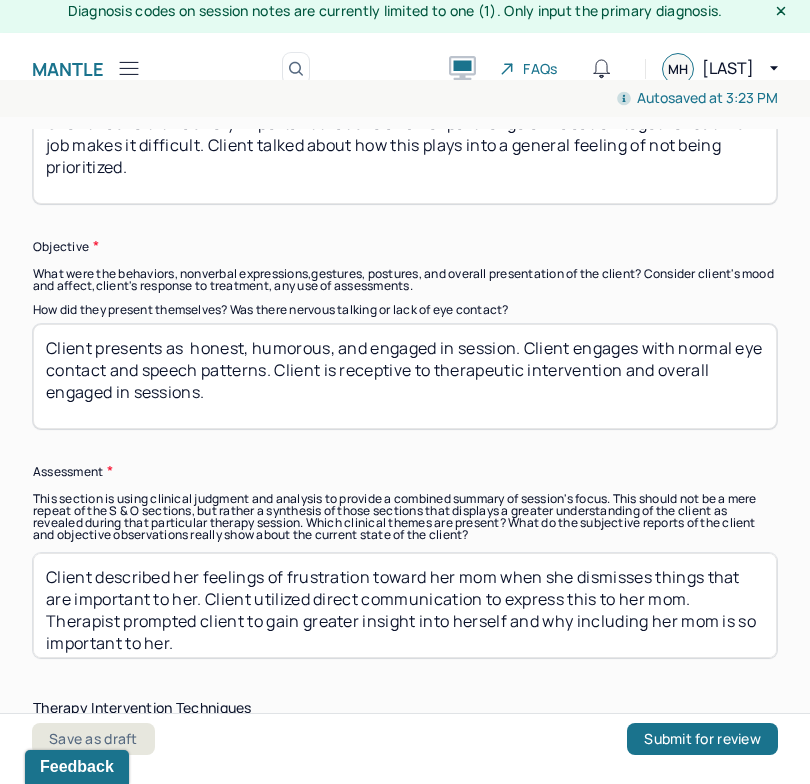 scroll, scrollTop: 1602, scrollLeft: 0, axis: vertical 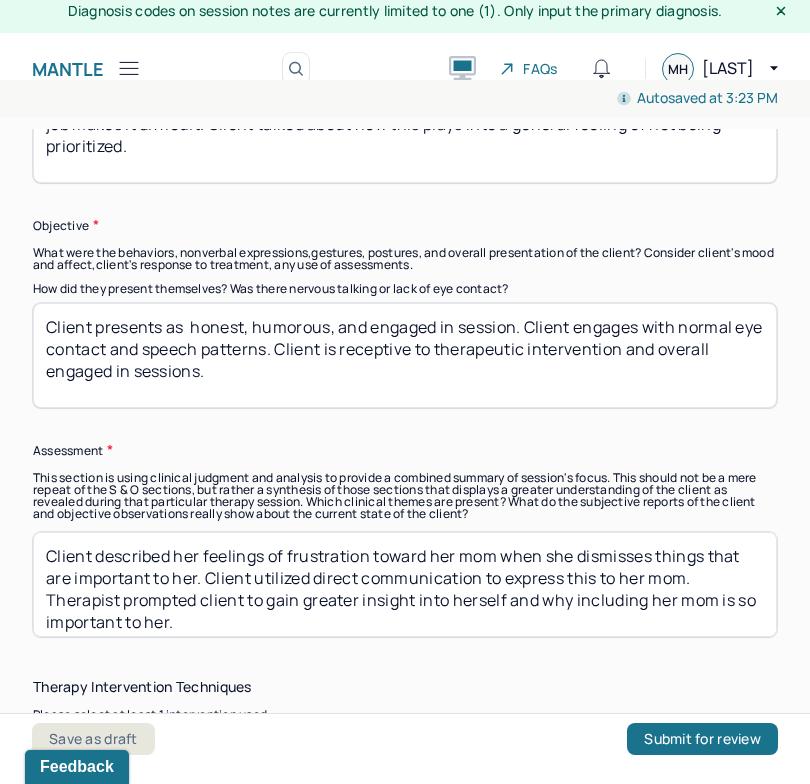 type on "Client has felt it was very important that she and her partner go on vacation together but his job makes it difficult. Client talked about how this plays into a general feeling of not being prioritized." 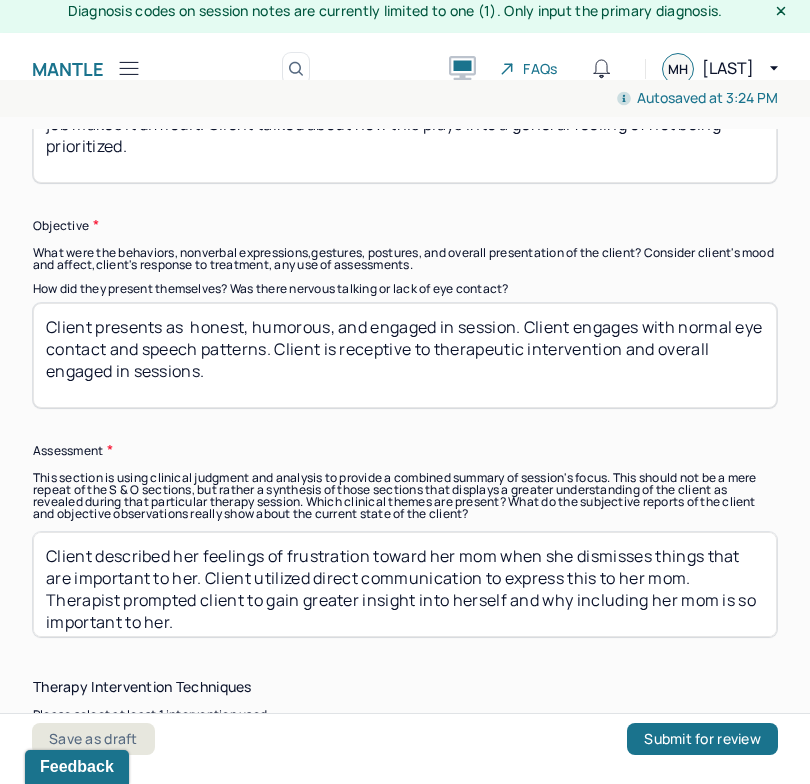 drag, startPoint x: 193, startPoint y: 329, endPoint x: 439, endPoint y: 320, distance: 246.16458 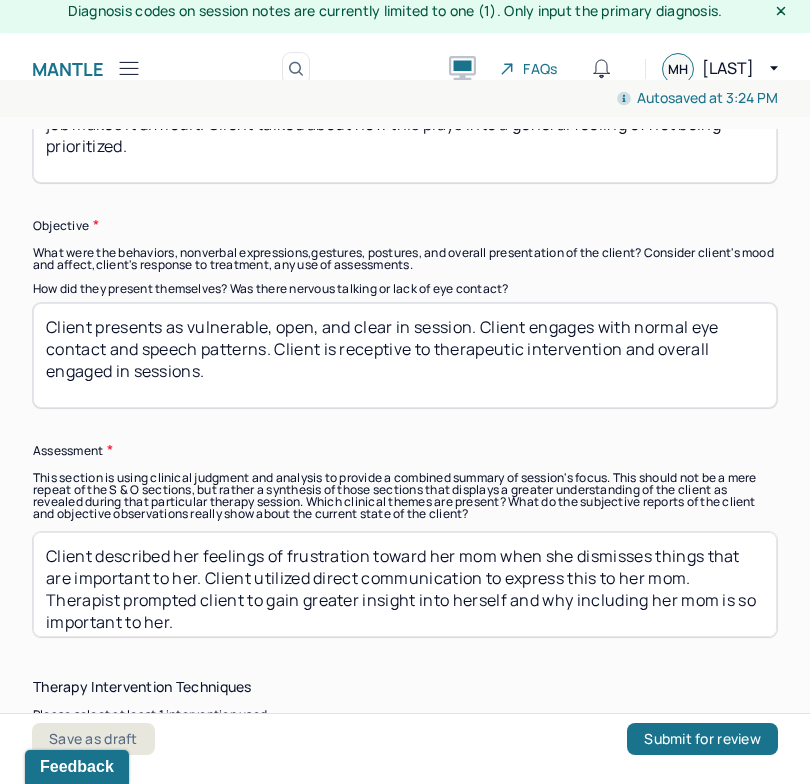 click on "Client presents as vulnerable, open, and clear in session. Client engages with normal eye contact and speech patterns. Client is receptive to therapeutic intervention and overall engaged in sessions." at bounding box center [405, 355] 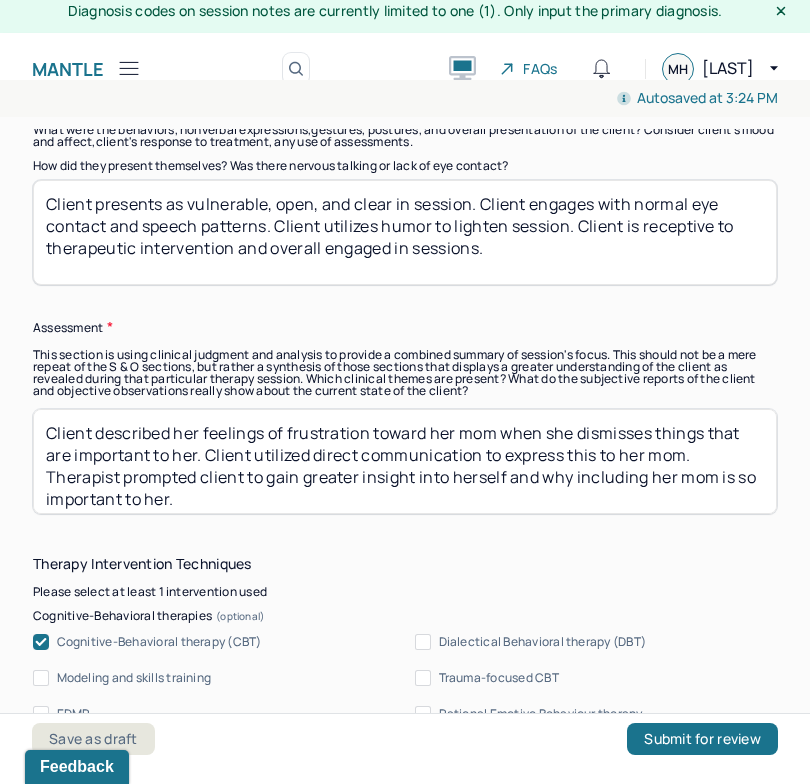 scroll, scrollTop: 1727, scrollLeft: 0, axis: vertical 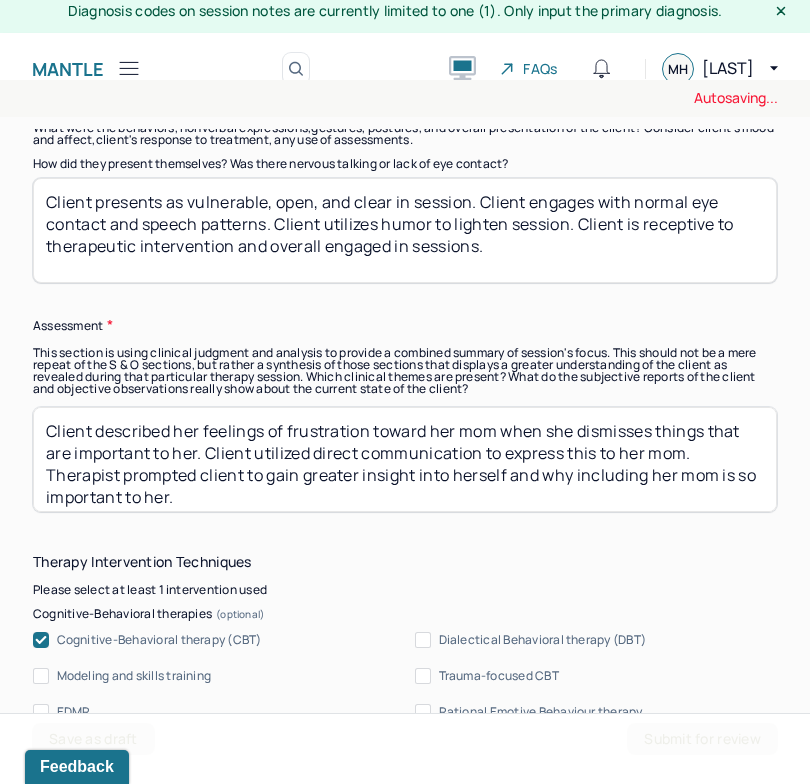 type on "Client presents as vulnerable, open, and clear in session. Client engages with normal eye contact and speech patterns. Client utilizes humor to lighten session. Client is receptive to therapeutic intervention and overall engaged in sessions." 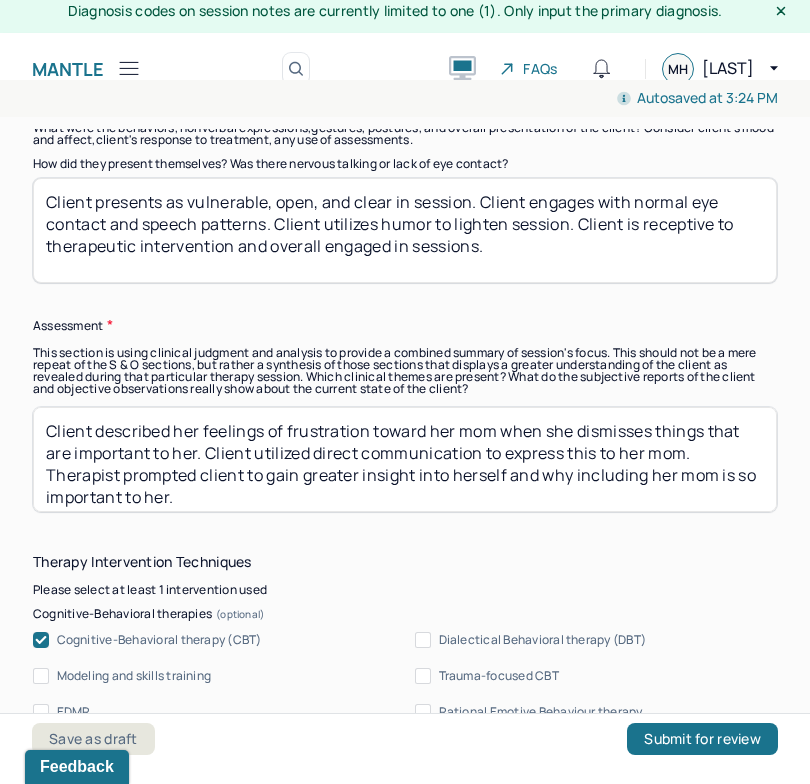 click on "Client described her feelings of frustration toward her mom when she dismisses things that are important to her. Client utilized direct communication to express this to her mom. Therapist prompted client to gain greater insight into herself and why including her mom is so important to her." at bounding box center [405, 459] 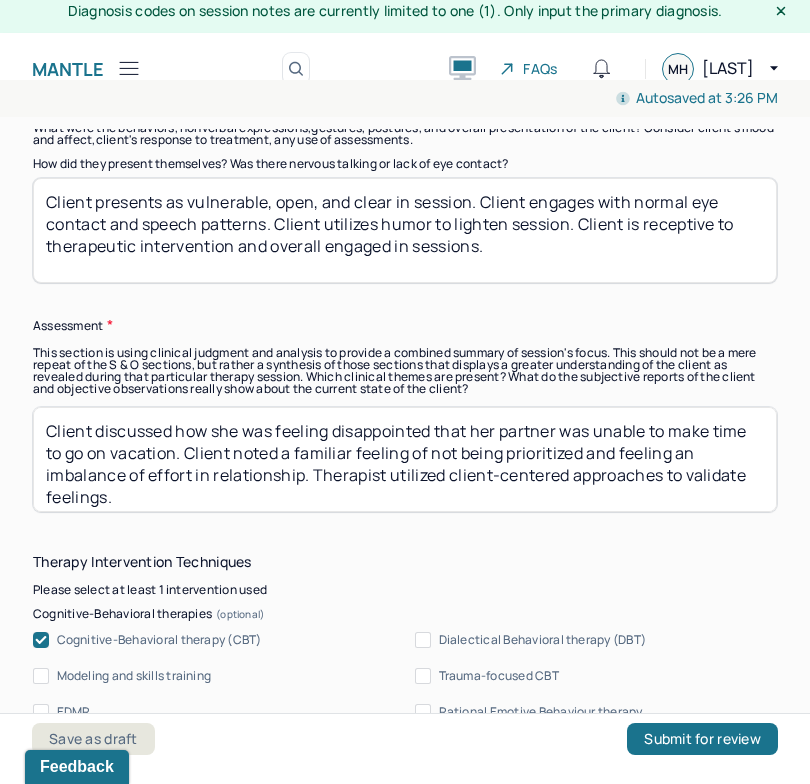 scroll, scrollTop: 8, scrollLeft: 0, axis: vertical 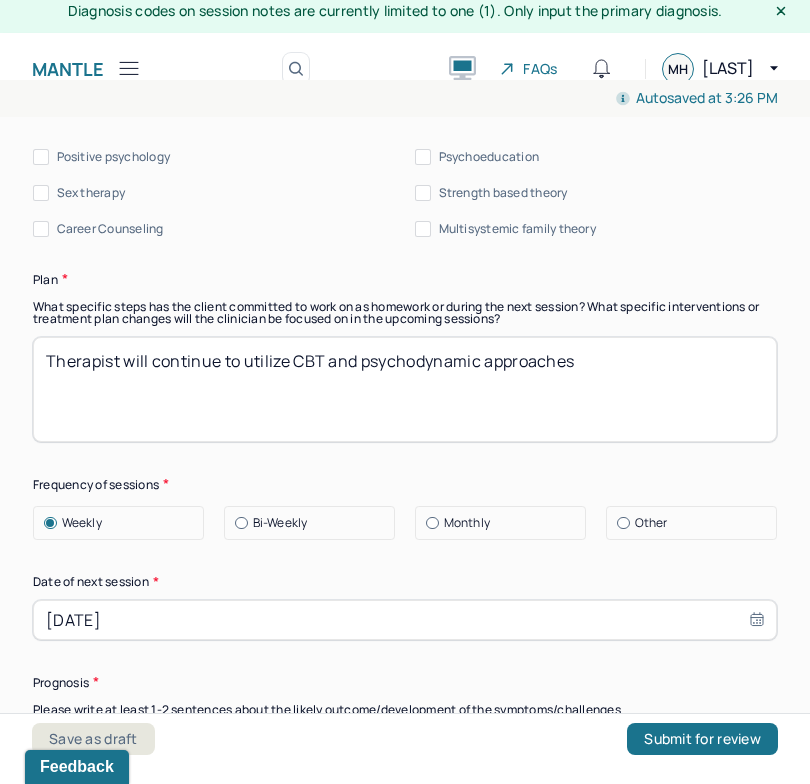 type on "Client discussed how she was feeling disappointed that her partner was unable to make time to go on vacation. Client noted a familiar feeling of not being prioritized and feeling an imbalance of effort in relationship. Therapist utilized client-centered approaches to validate feelings." 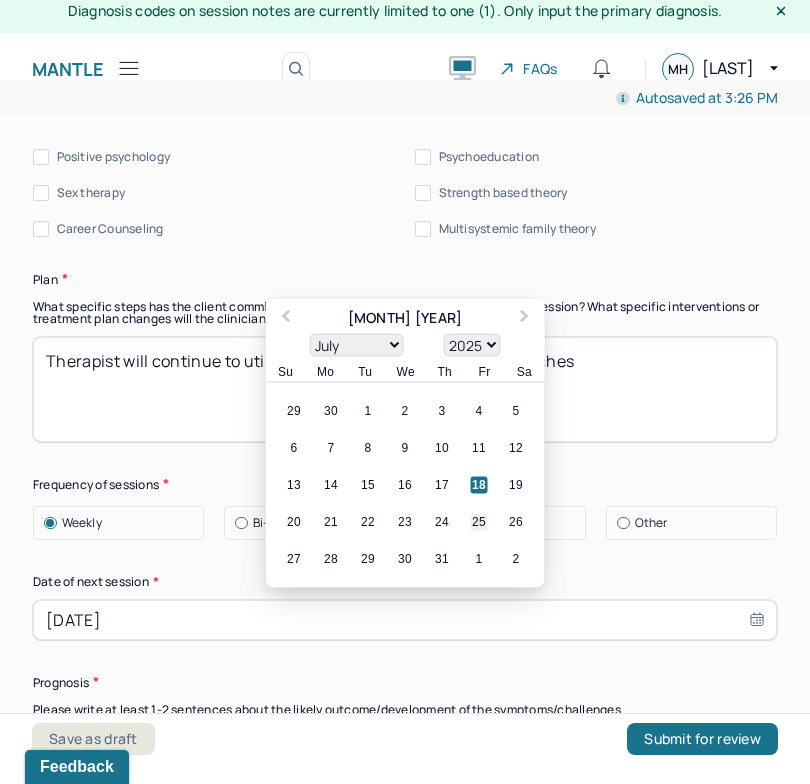 click on "25" at bounding box center (479, 521) 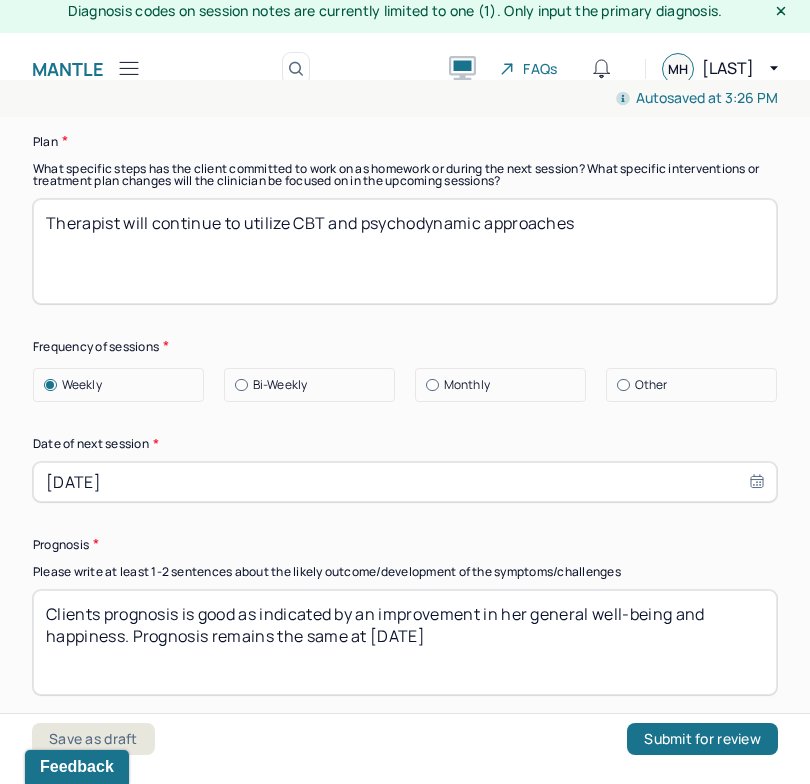 scroll, scrollTop: 2834, scrollLeft: 0, axis: vertical 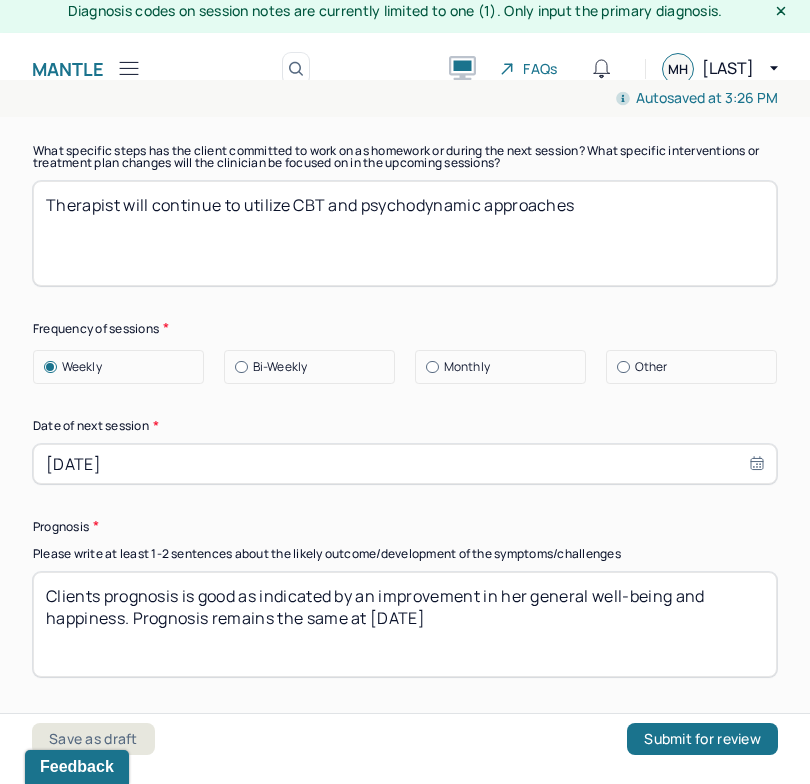 click on "Clients prognosis is good as indicated by an improvement in her general well-being and happiness. Prognosis remains the same at [DATE]" at bounding box center [405, 624] 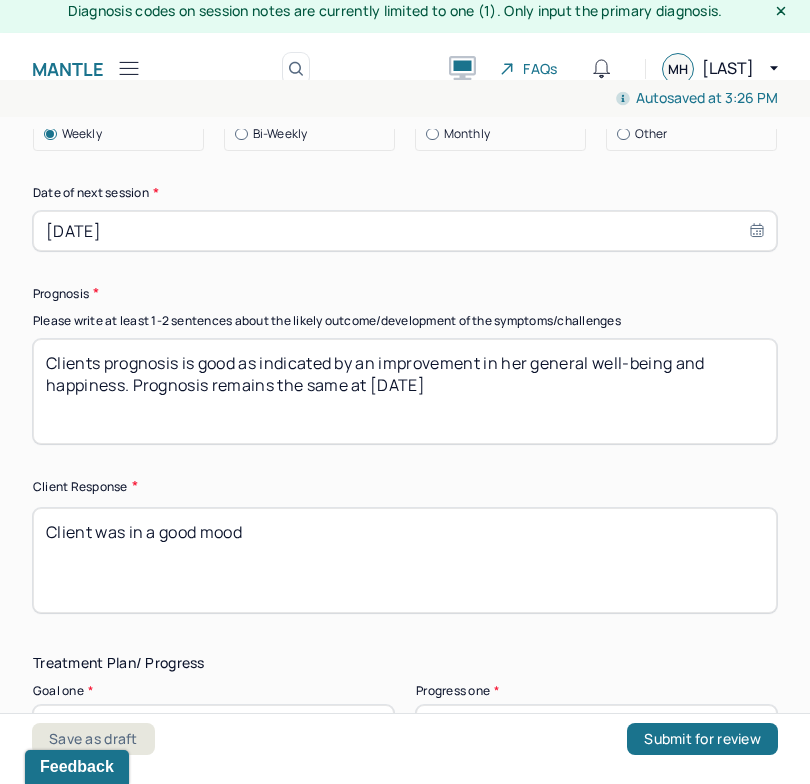 scroll, scrollTop: 3072, scrollLeft: 0, axis: vertical 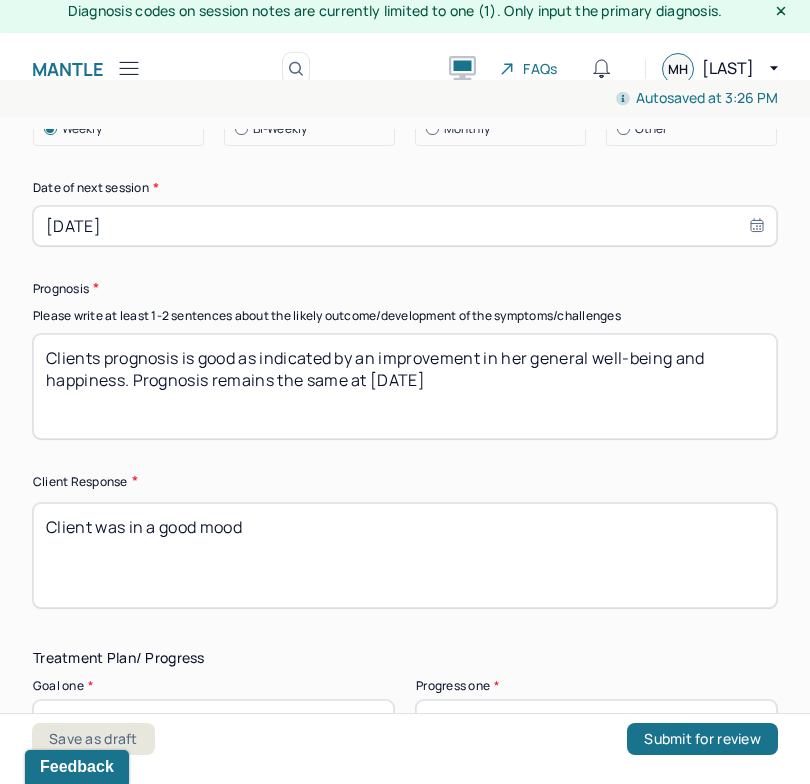 drag, startPoint x: 133, startPoint y: 525, endPoint x: 341, endPoint y: 529, distance: 208.03845 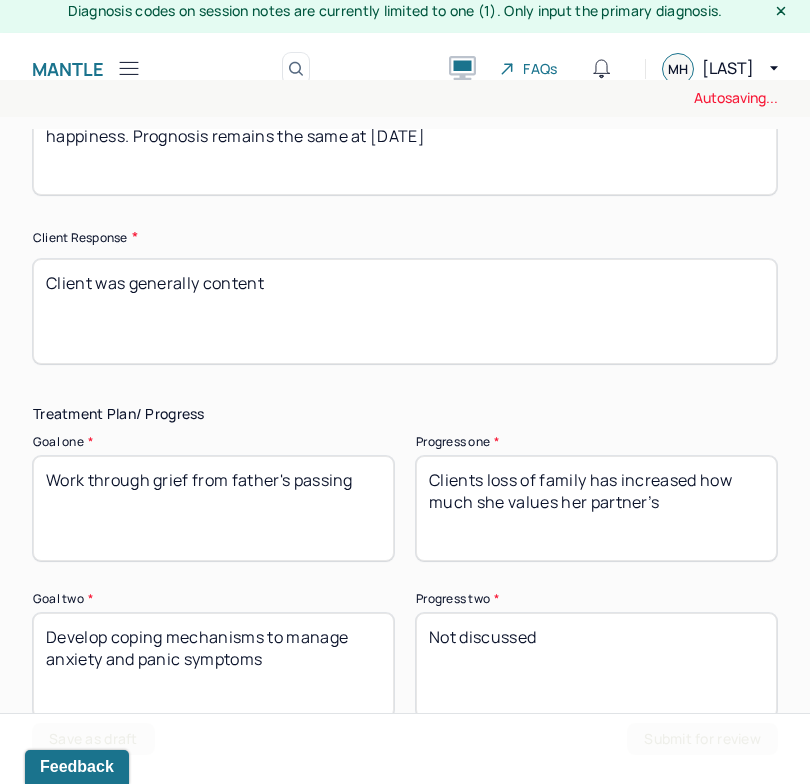 scroll, scrollTop: 3364, scrollLeft: 0, axis: vertical 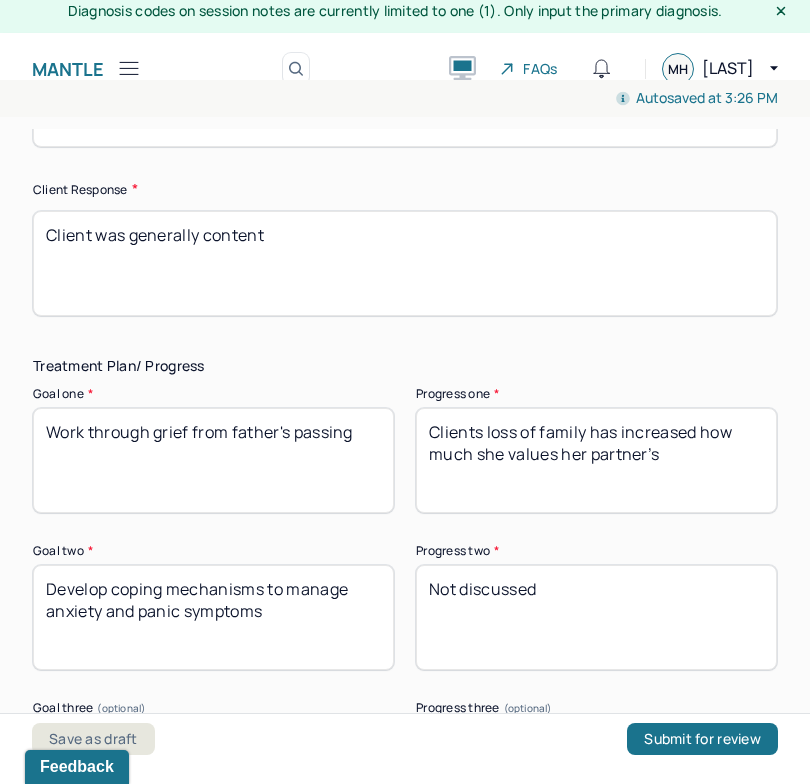 type on "Client was generally content" 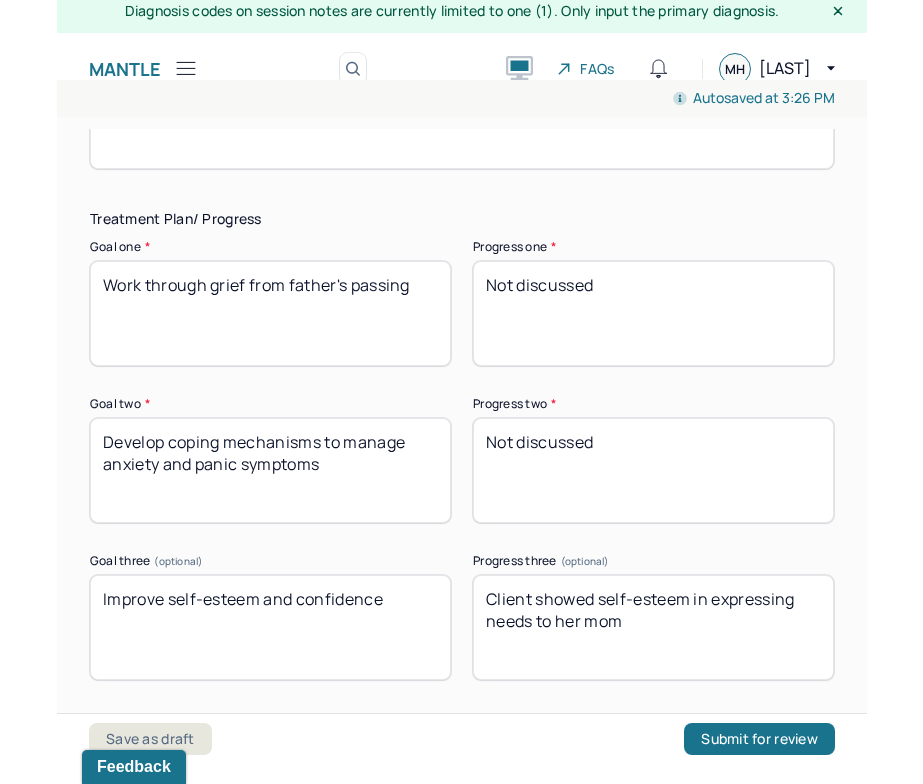 scroll, scrollTop: 3515, scrollLeft: 0, axis: vertical 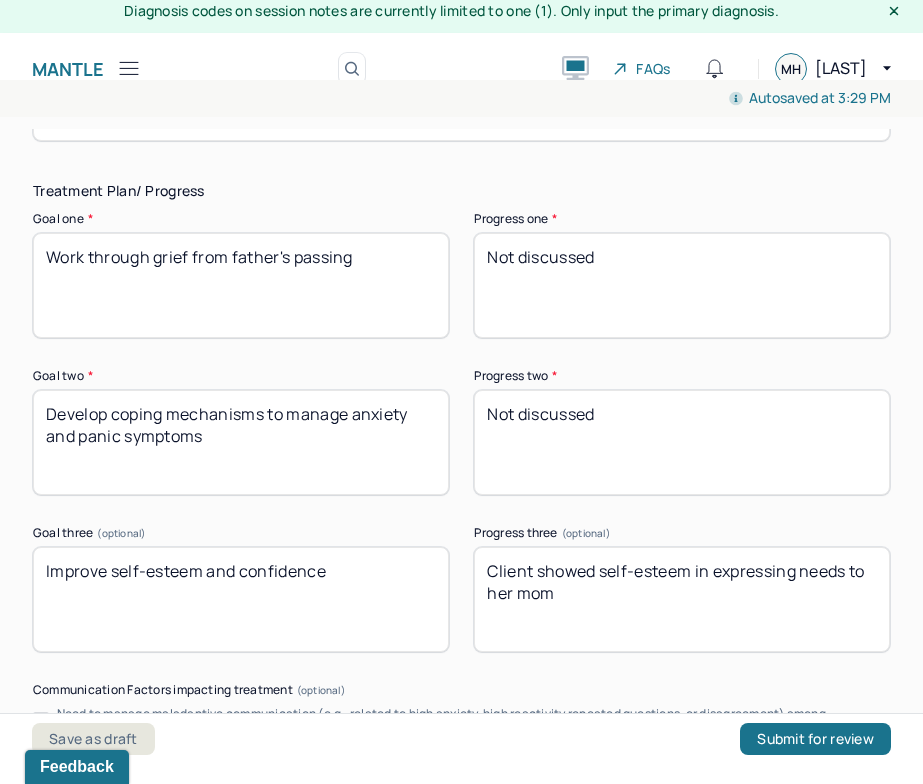 type on "Not discussed" 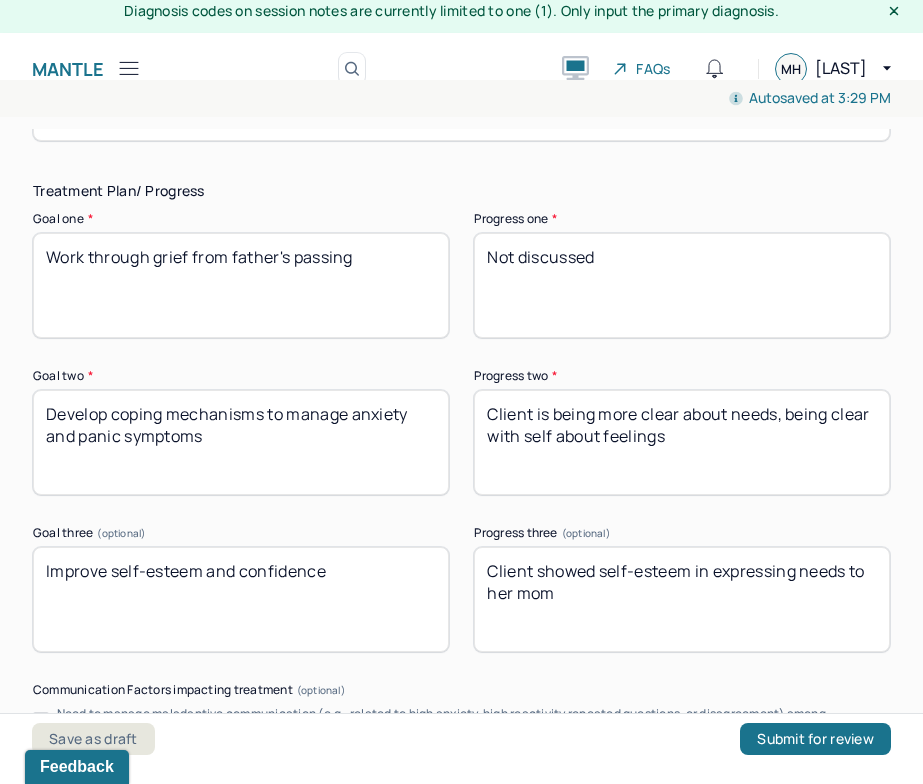 type on "Client is being more clear about needs, being clear with self about feelings" 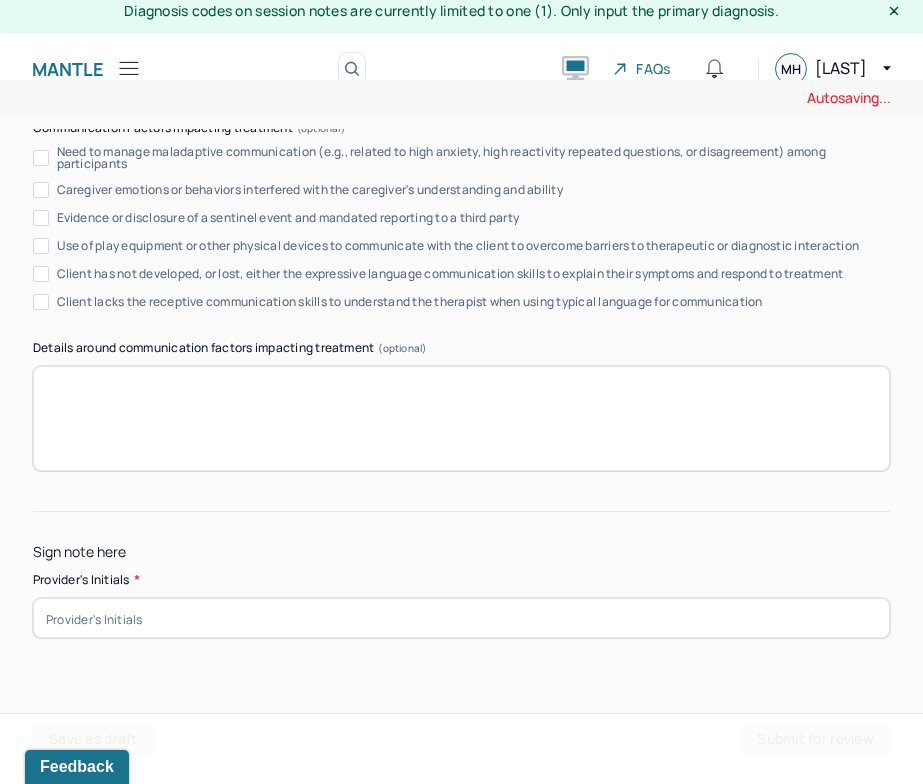 scroll, scrollTop: 4075, scrollLeft: 0, axis: vertical 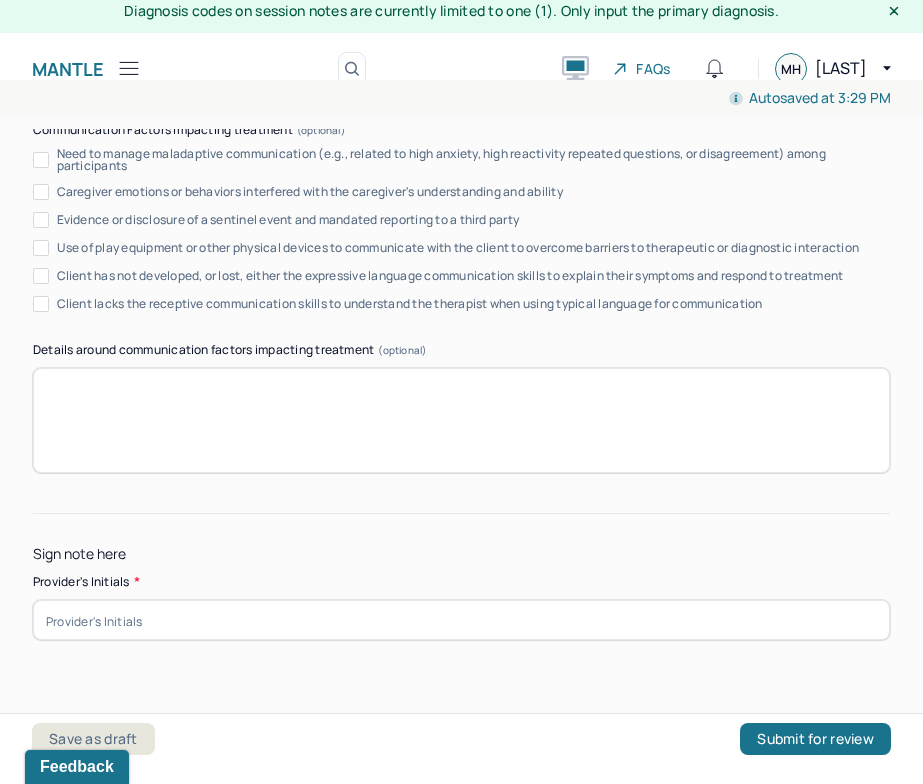 type on "Clients self-esteem feels bruised when relationship is imbalanced" 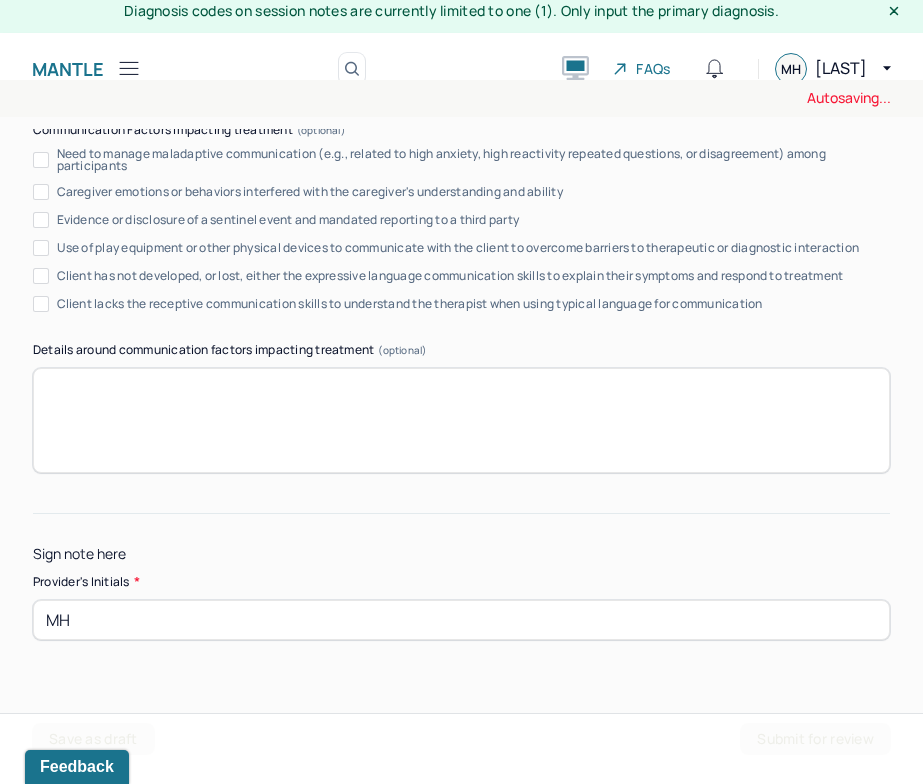 type on "MH" 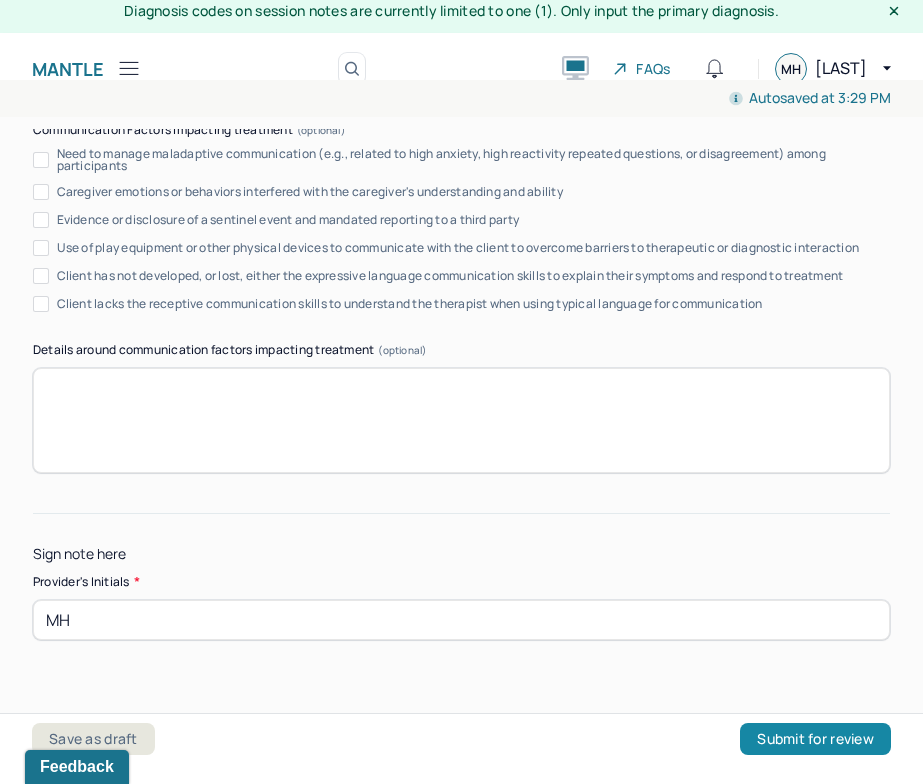 click on "Submit for review" at bounding box center (815, 739) 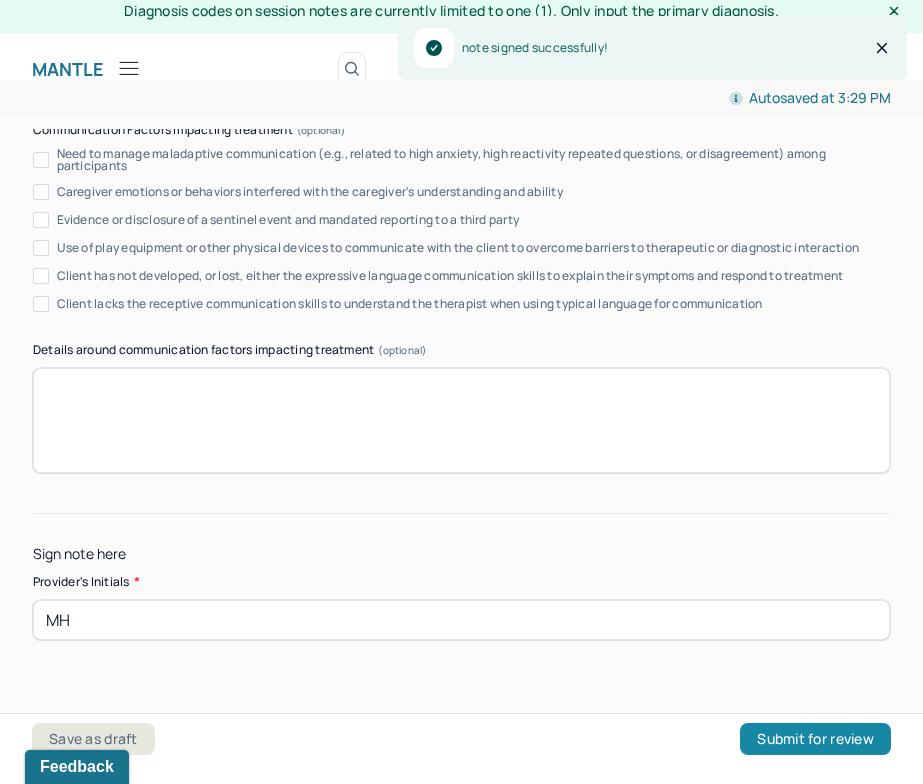 scroll, scrollTop: 0, scrollLeft: 0, axis: both 